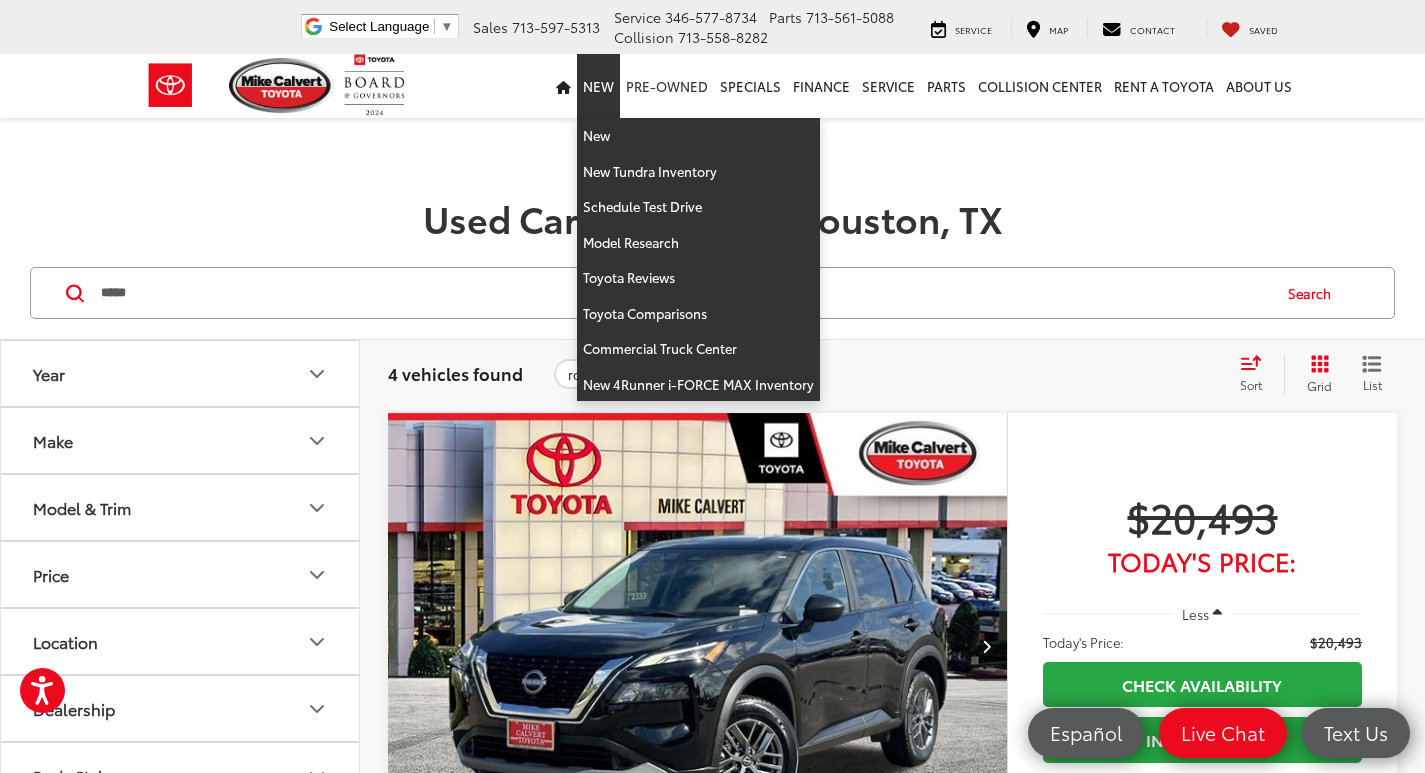 scroll, scrollTop: 300, scrollLeft: 0, axis: vertical 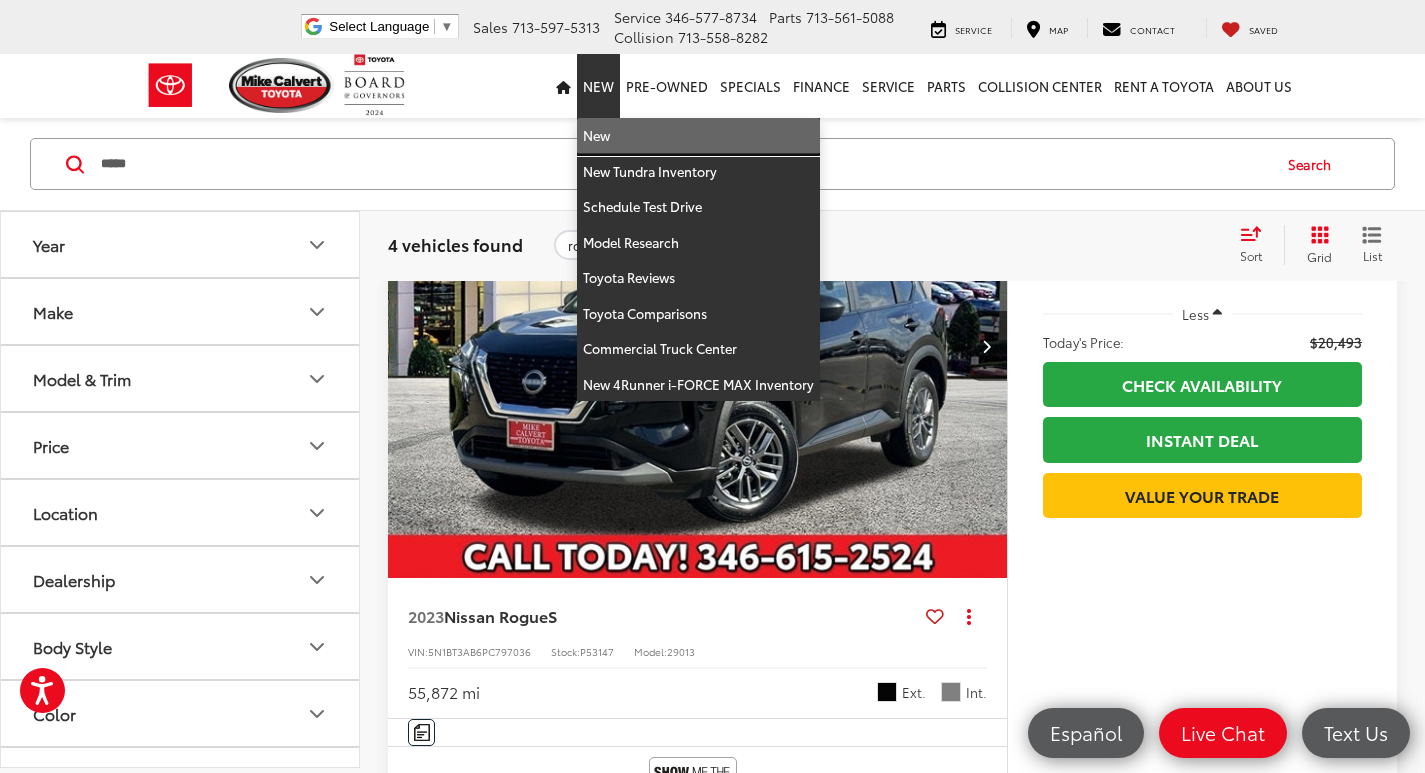 click on "New" at bounding box center [698, 136] 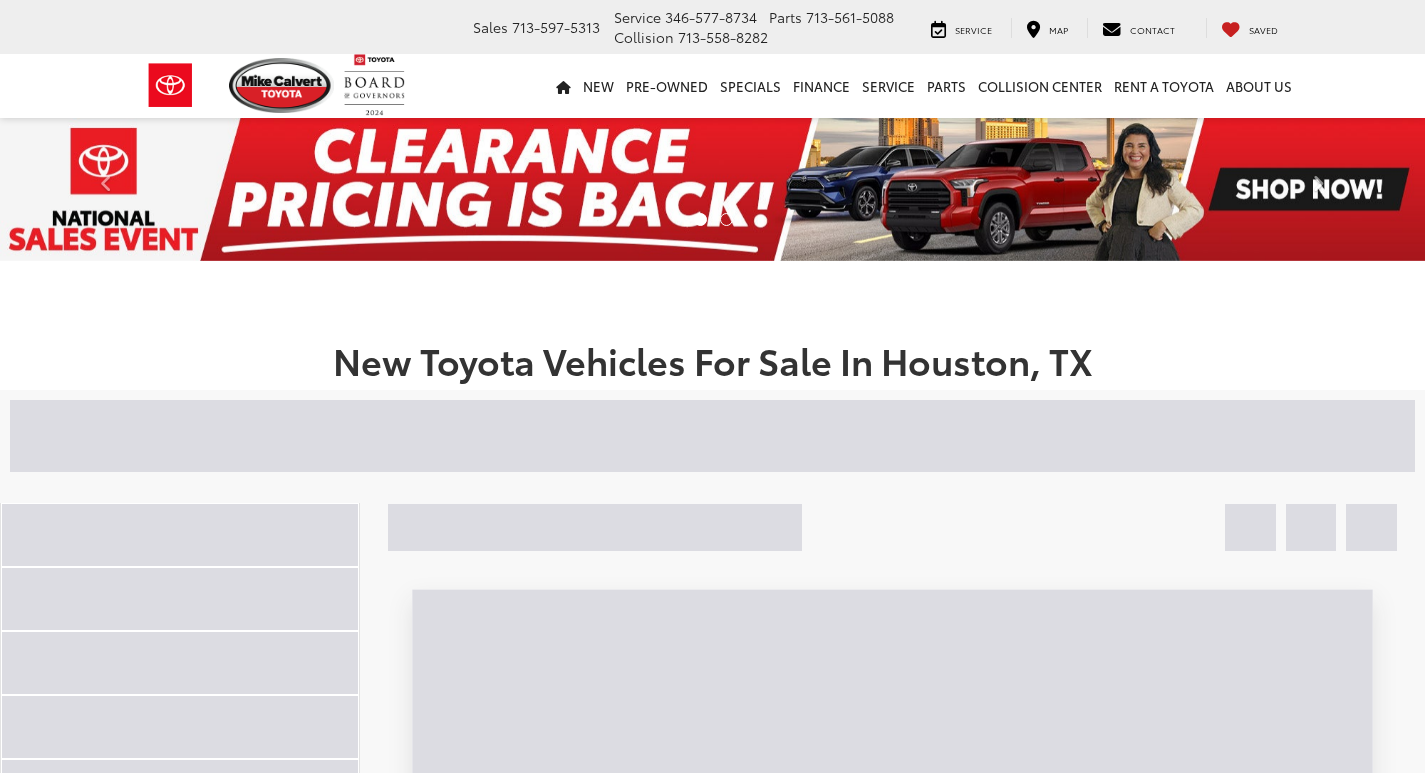 scroll, scrollTop: 0, scrollLeft: 0, axis: both 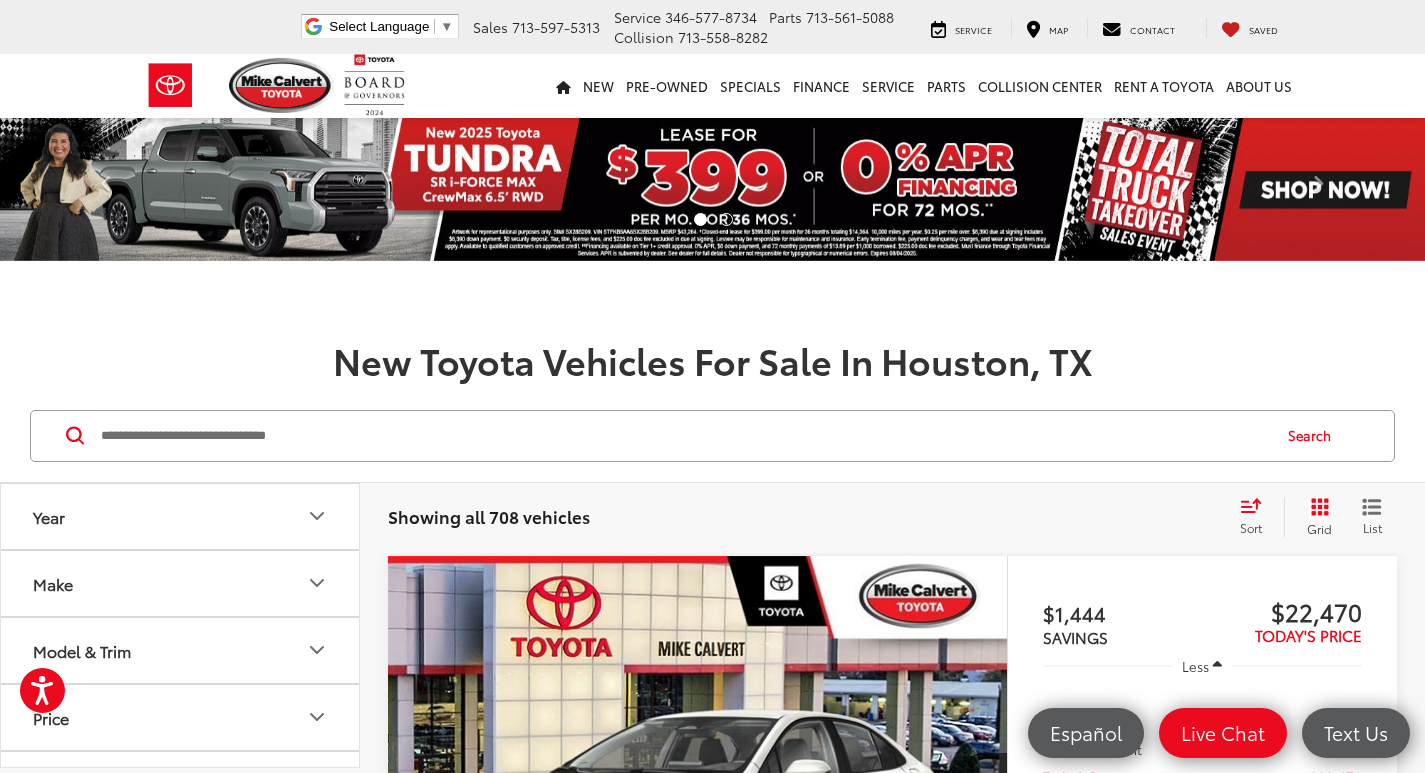 click at bounding box center [684, 436] 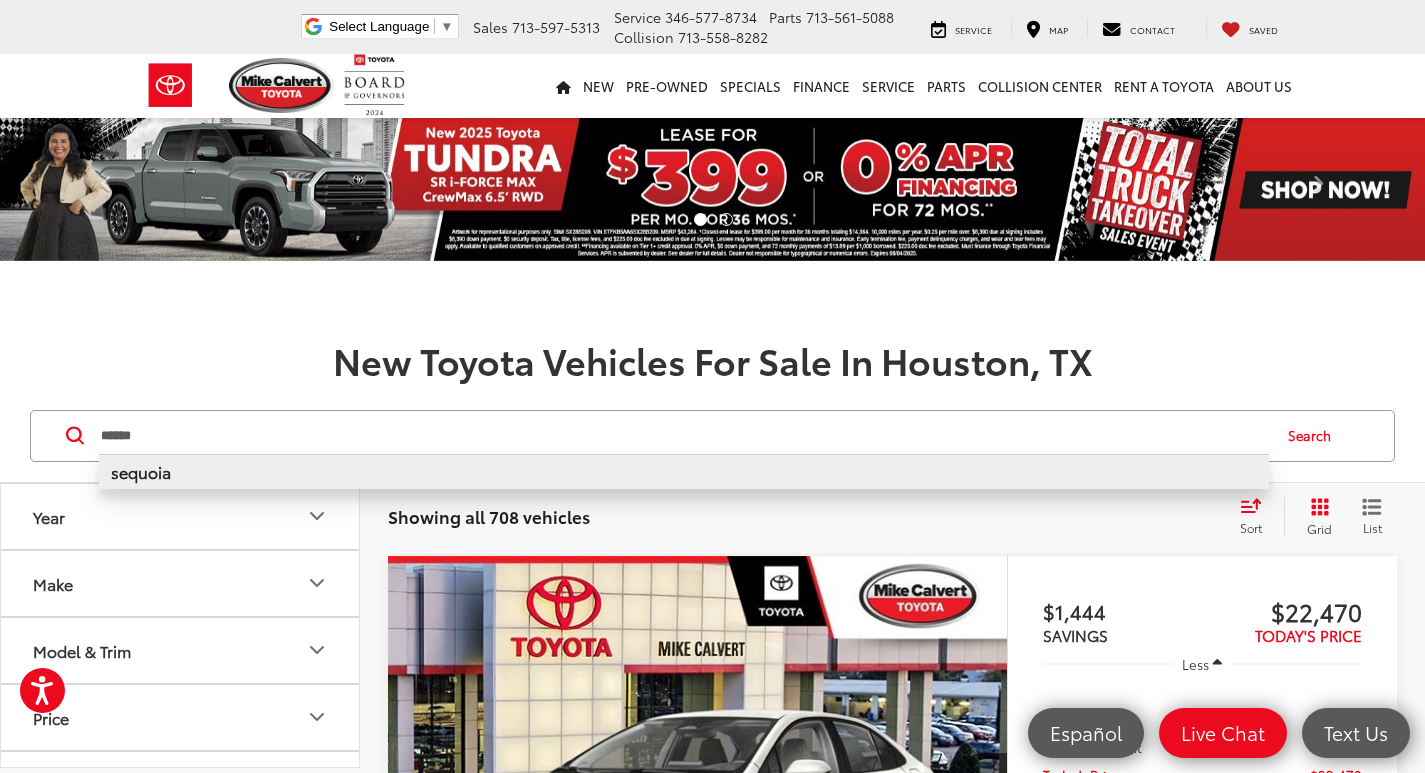 click on "sequoia" at bounding box center (684, 471) 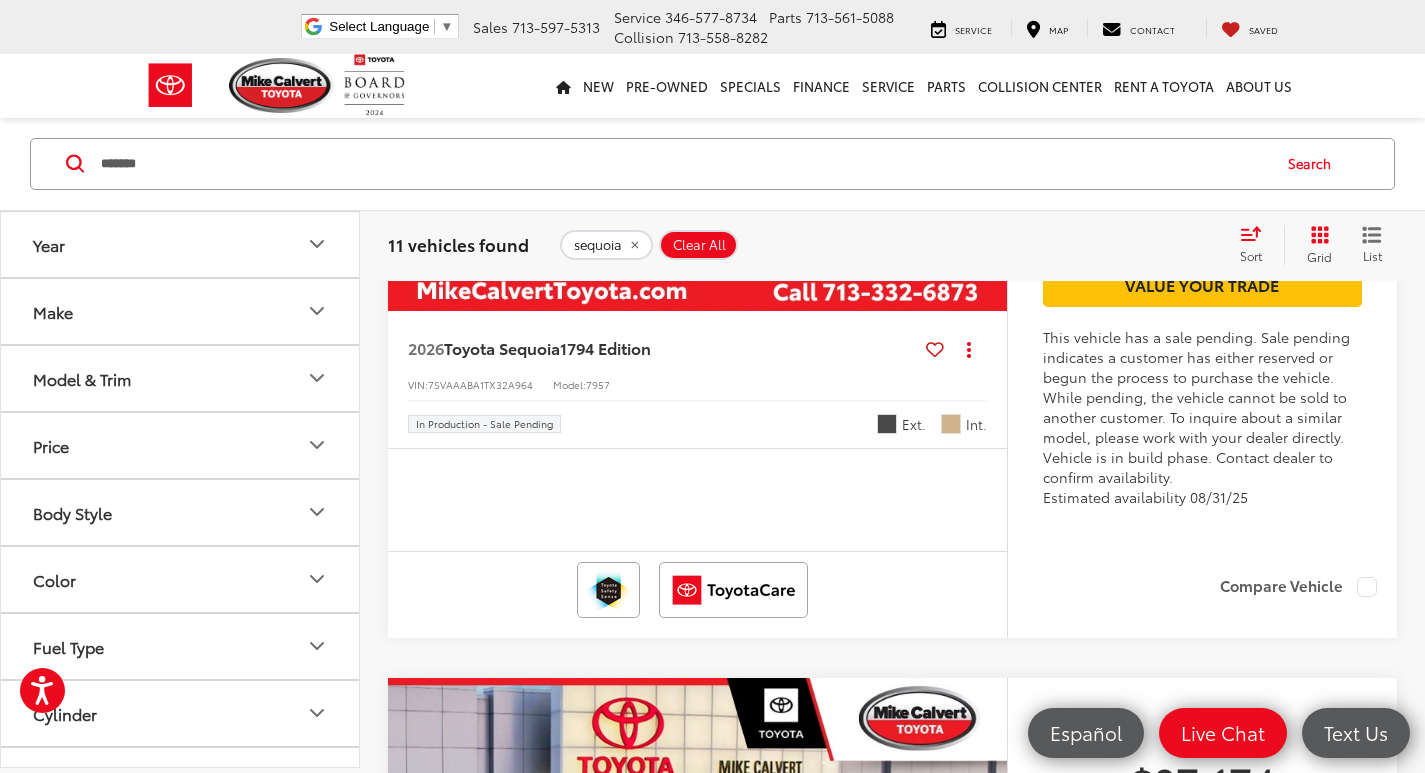 scroll, scrollTop: 7300, scrollLeft: 0, axis: vertical 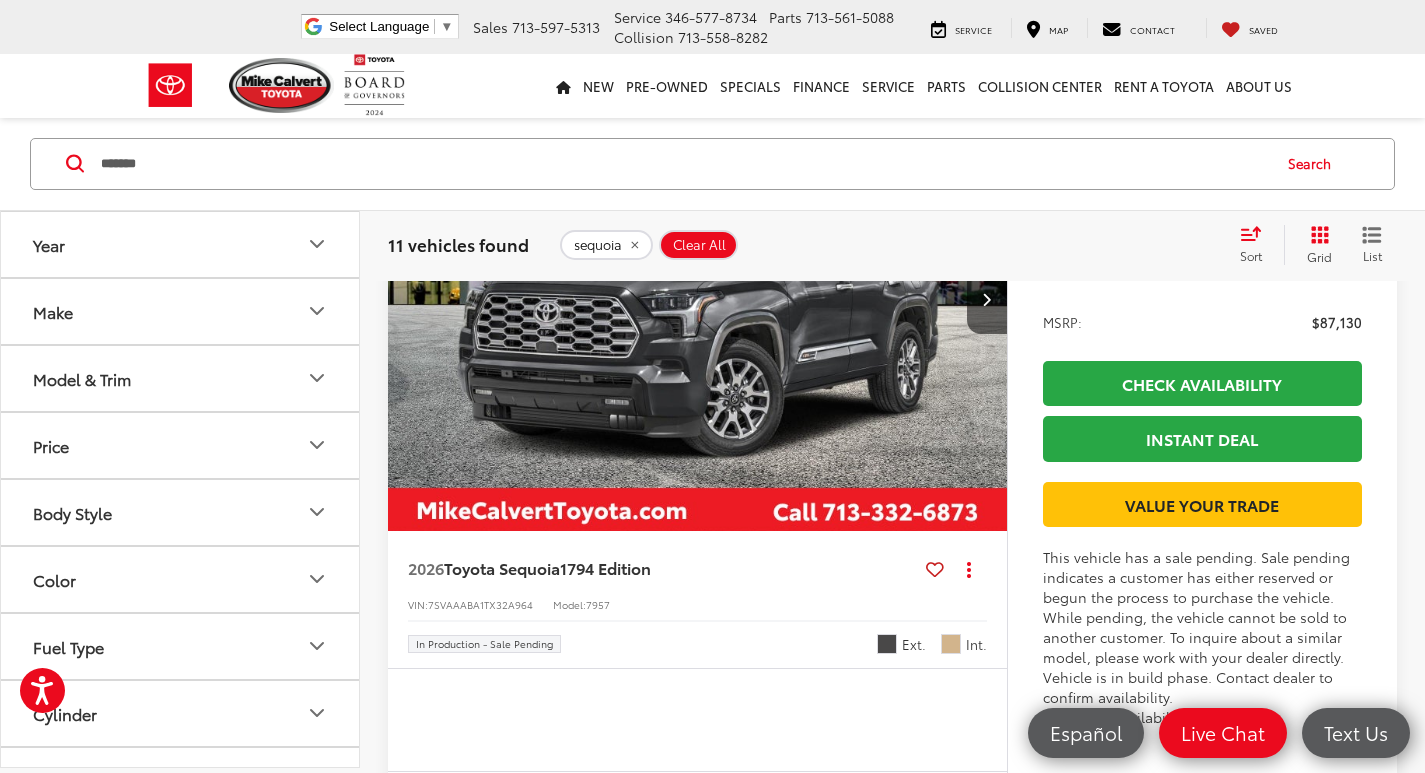 click on "*******" at bounding box center (684, 164) 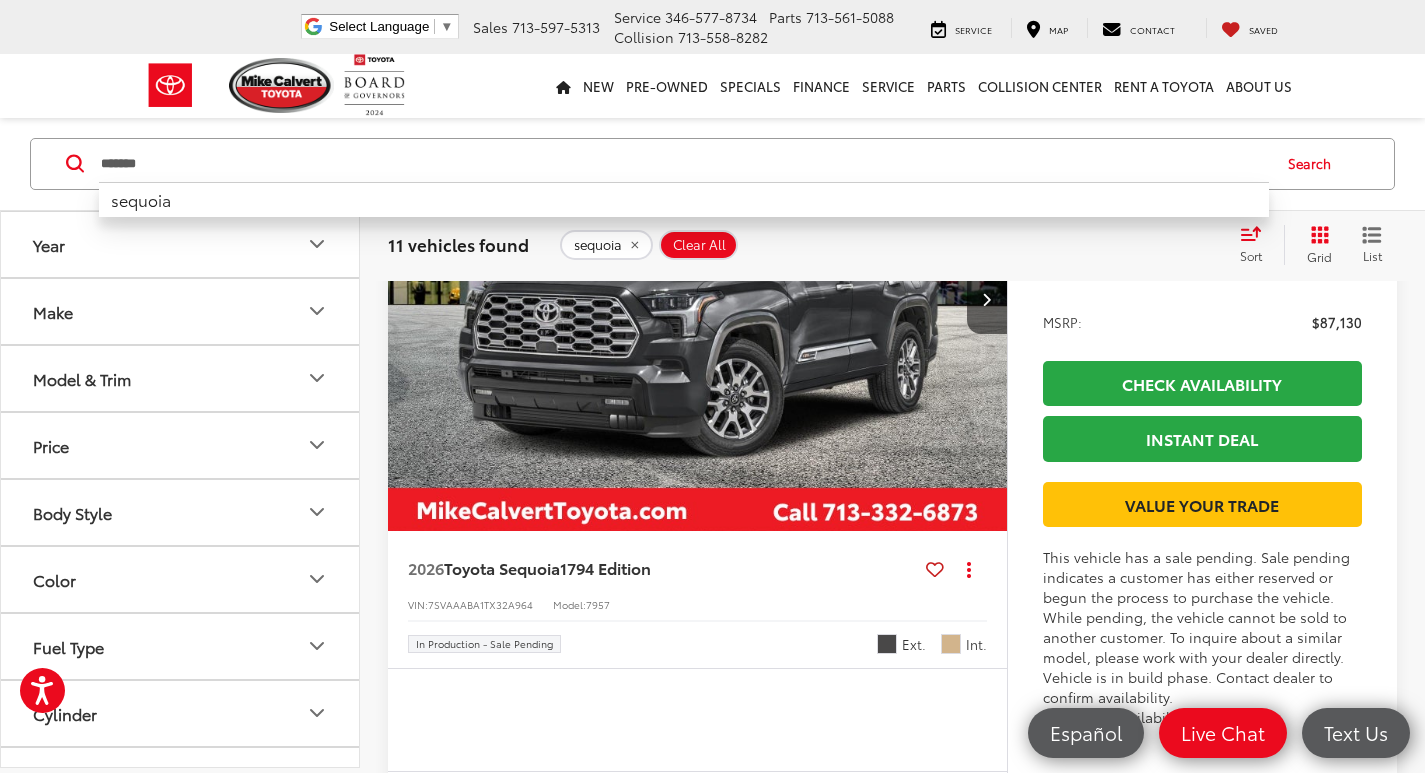 click on "*******" at bounding box center (684, 164) 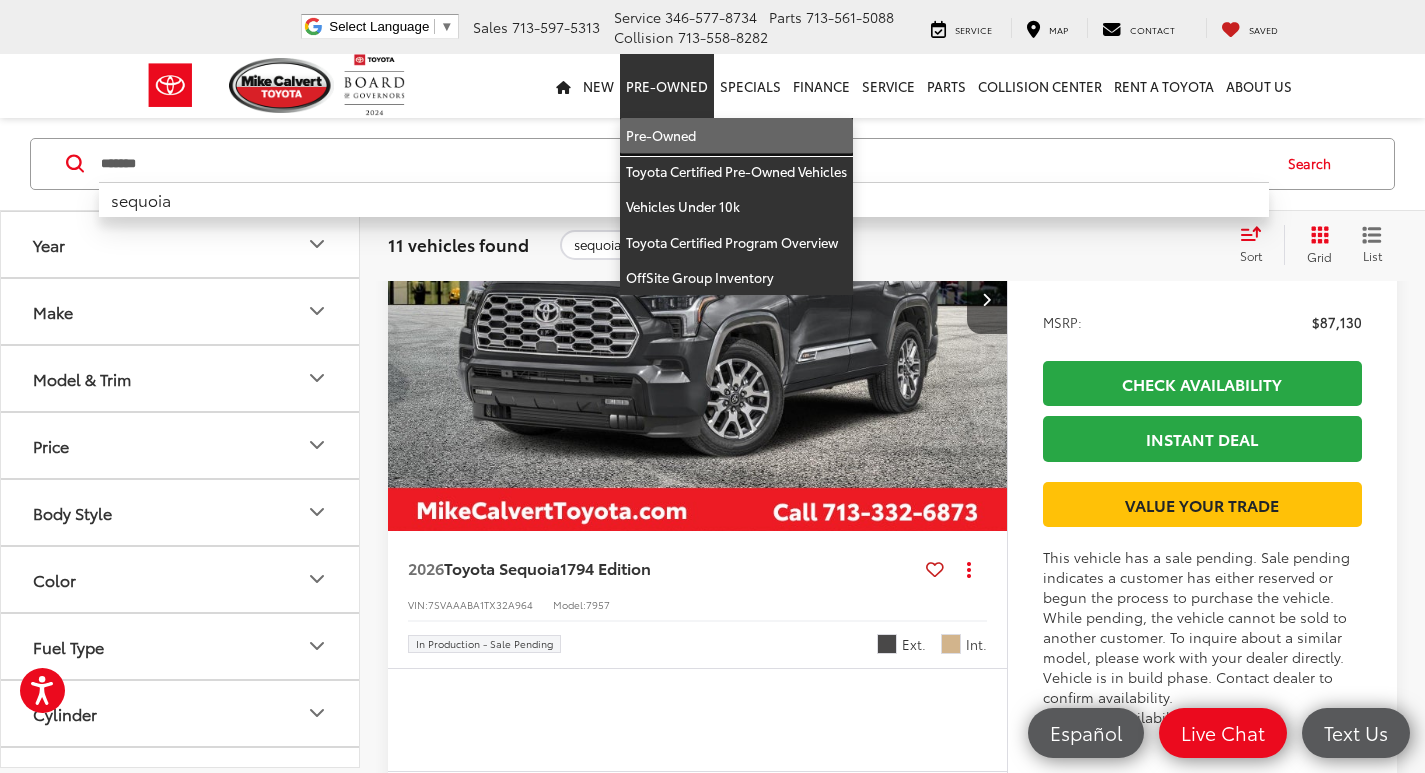 click on "Pre-Owned" at bounding box center (736, 136) 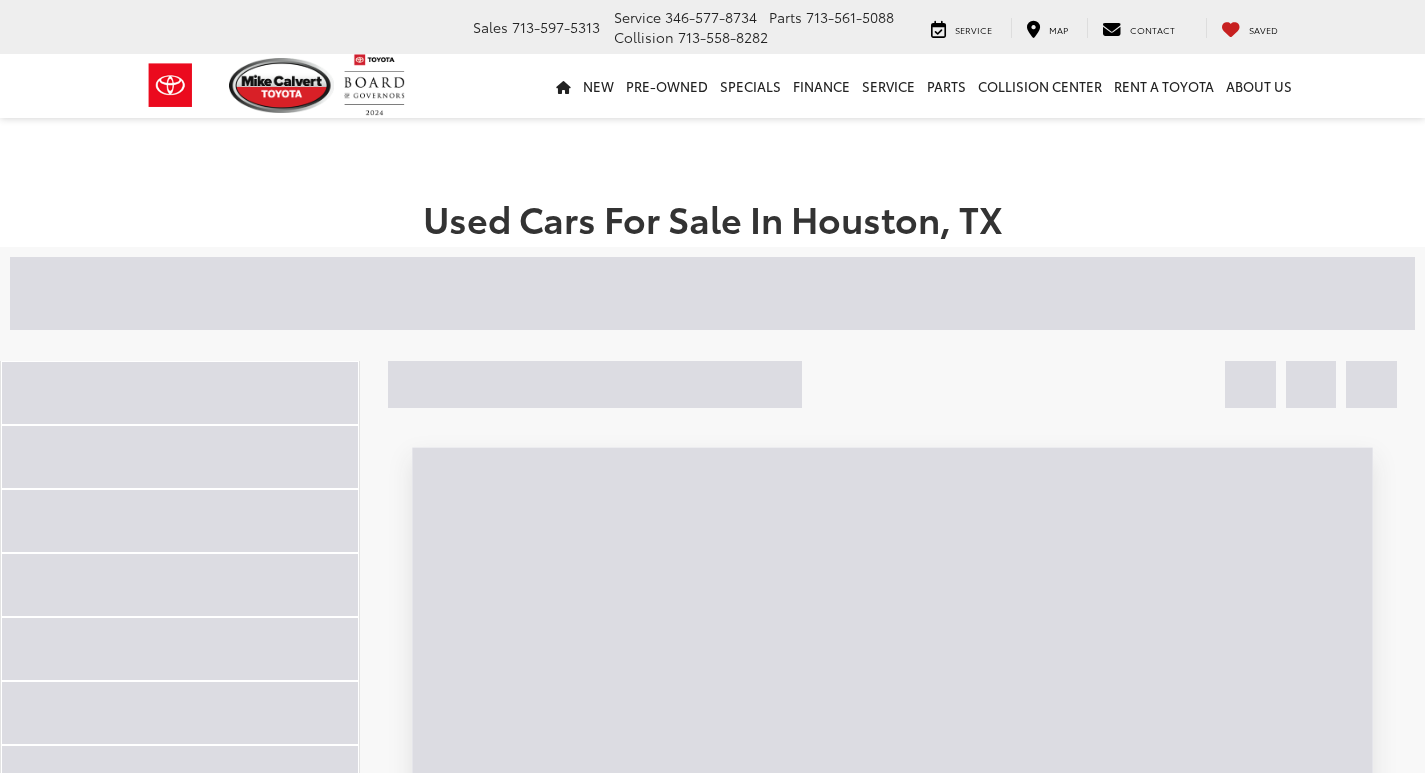 scroll, scrollTop: 0, scrollLeft: 0, axis: both 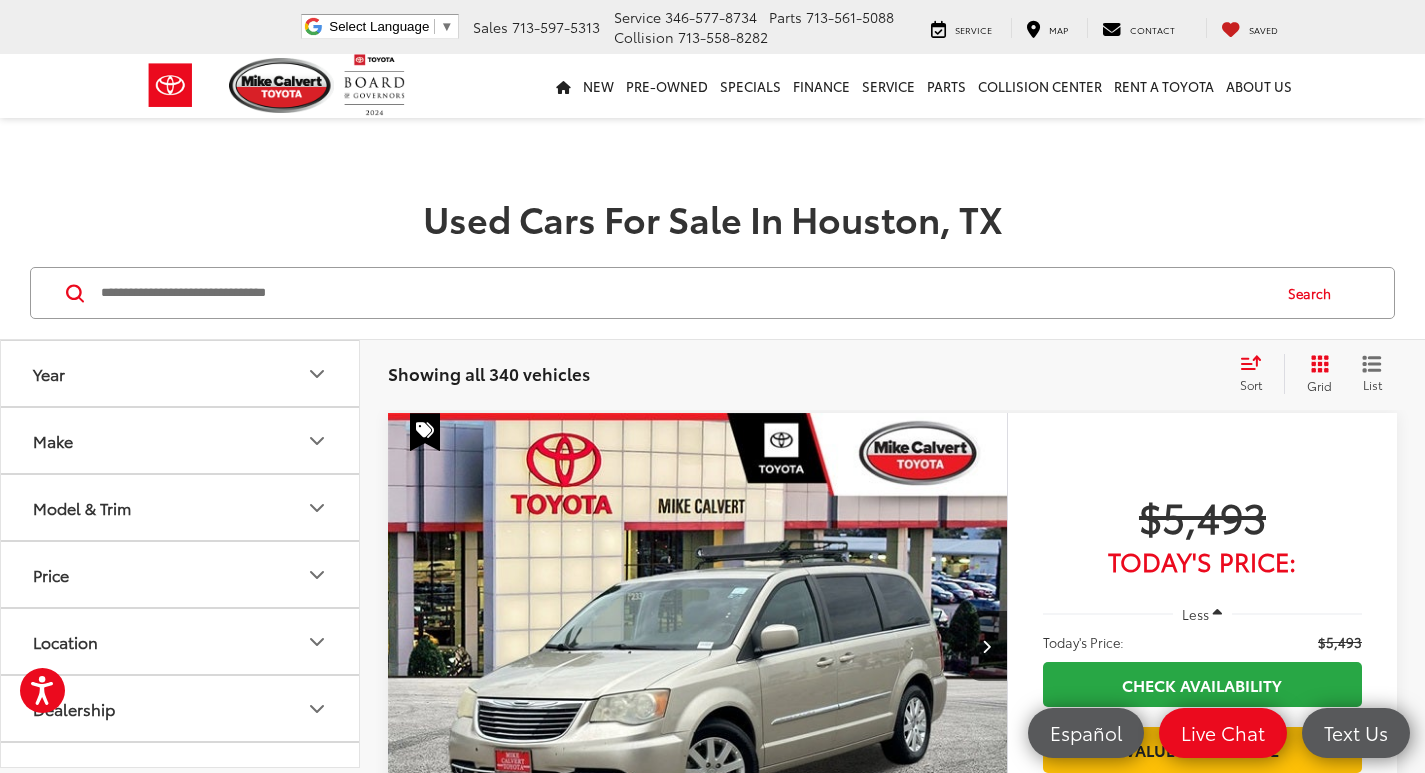 click at bounding box center [684, 293] 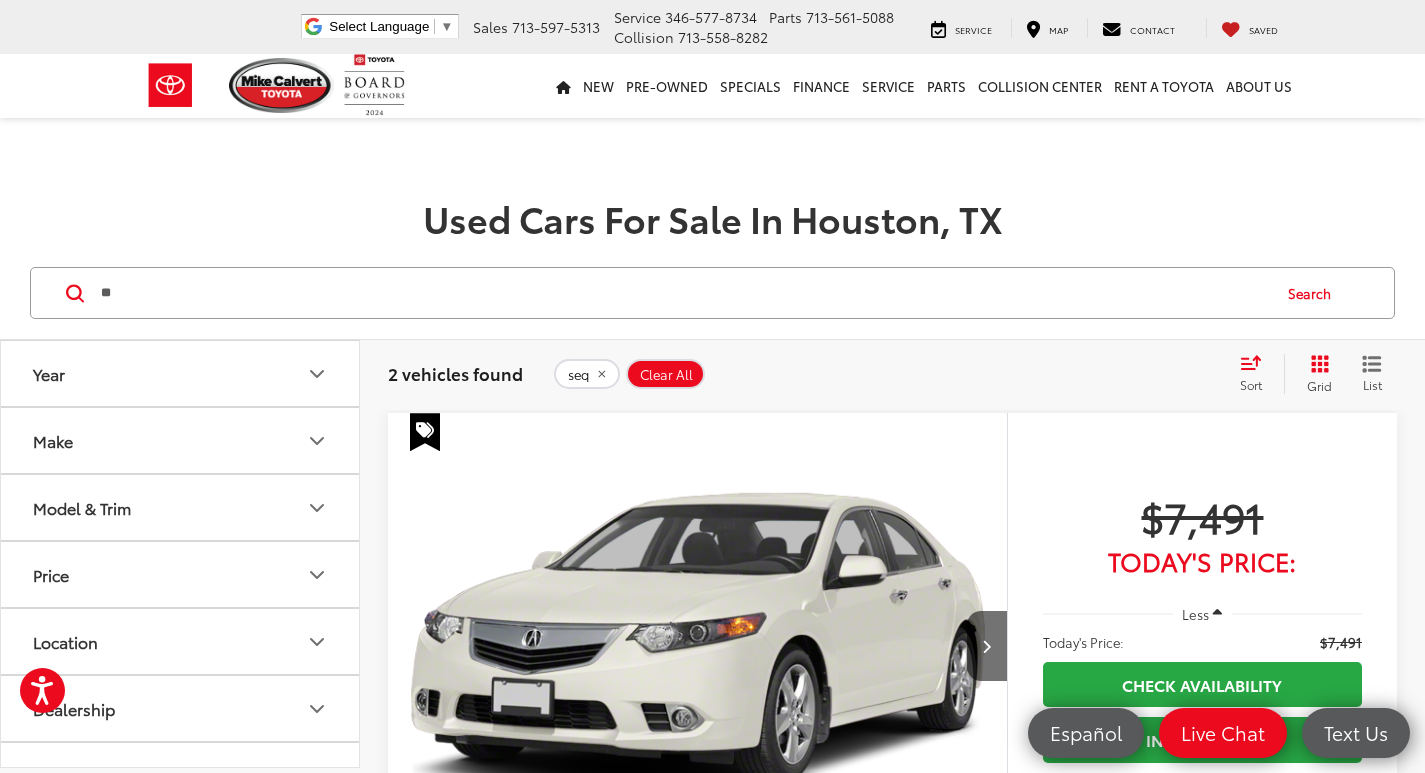 type on "*" 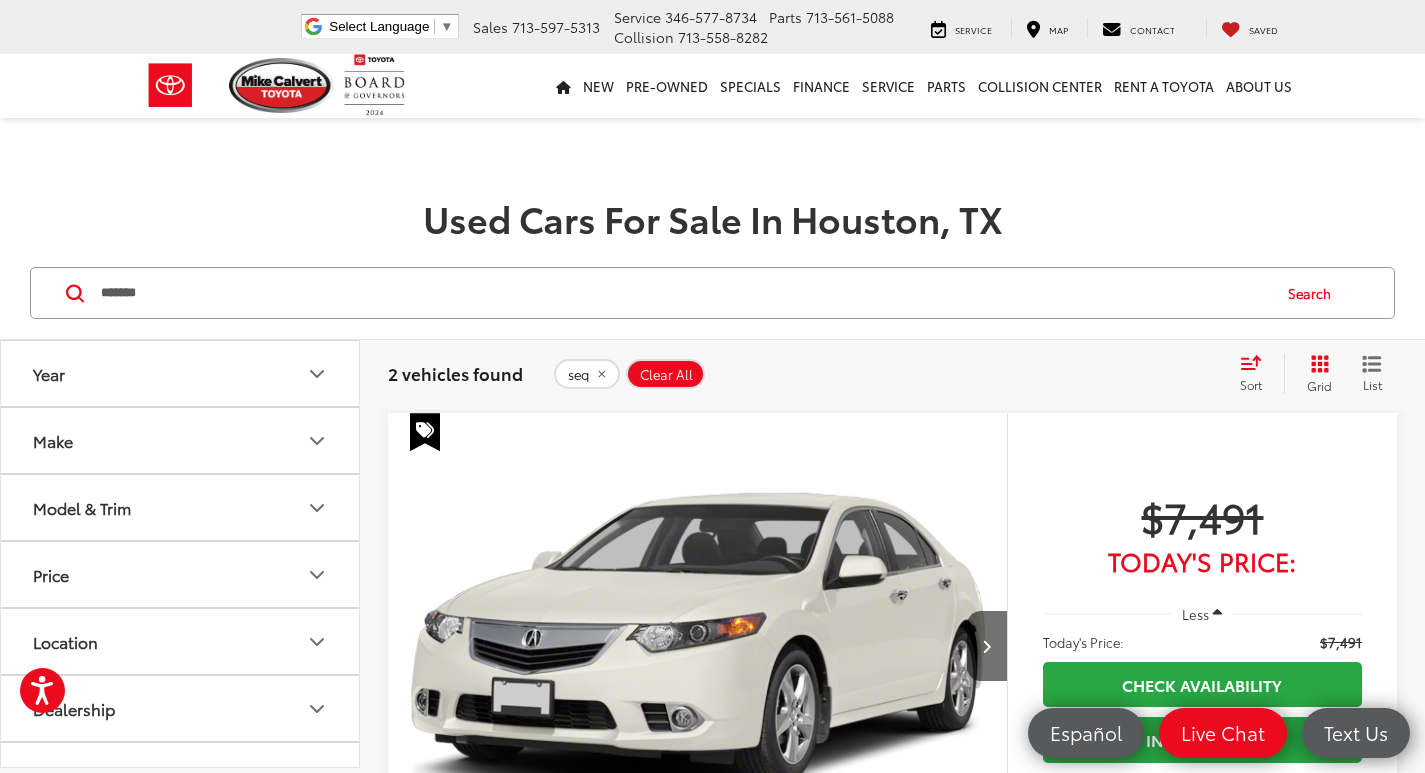 type on "*******" 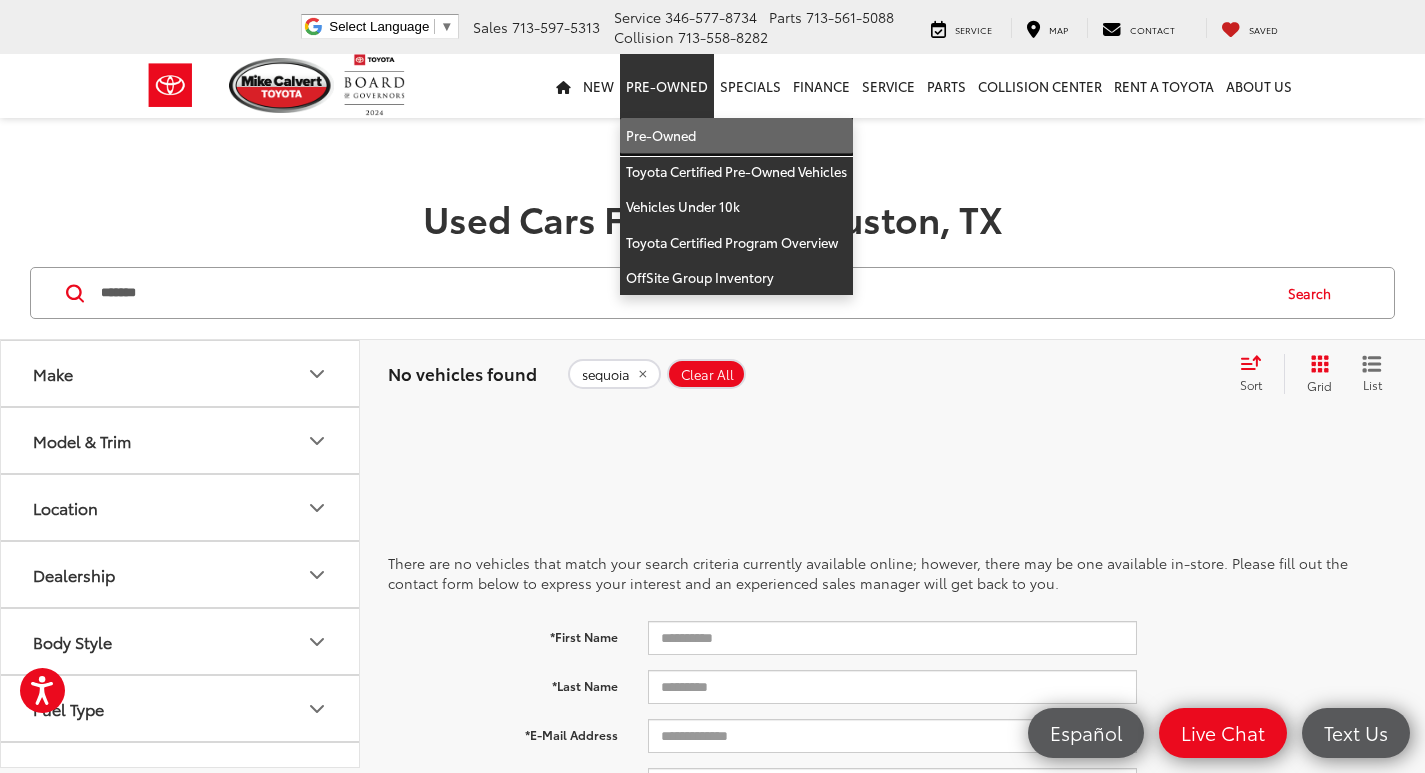 click on "Pre-Owned" at bounding box center (736, 136) 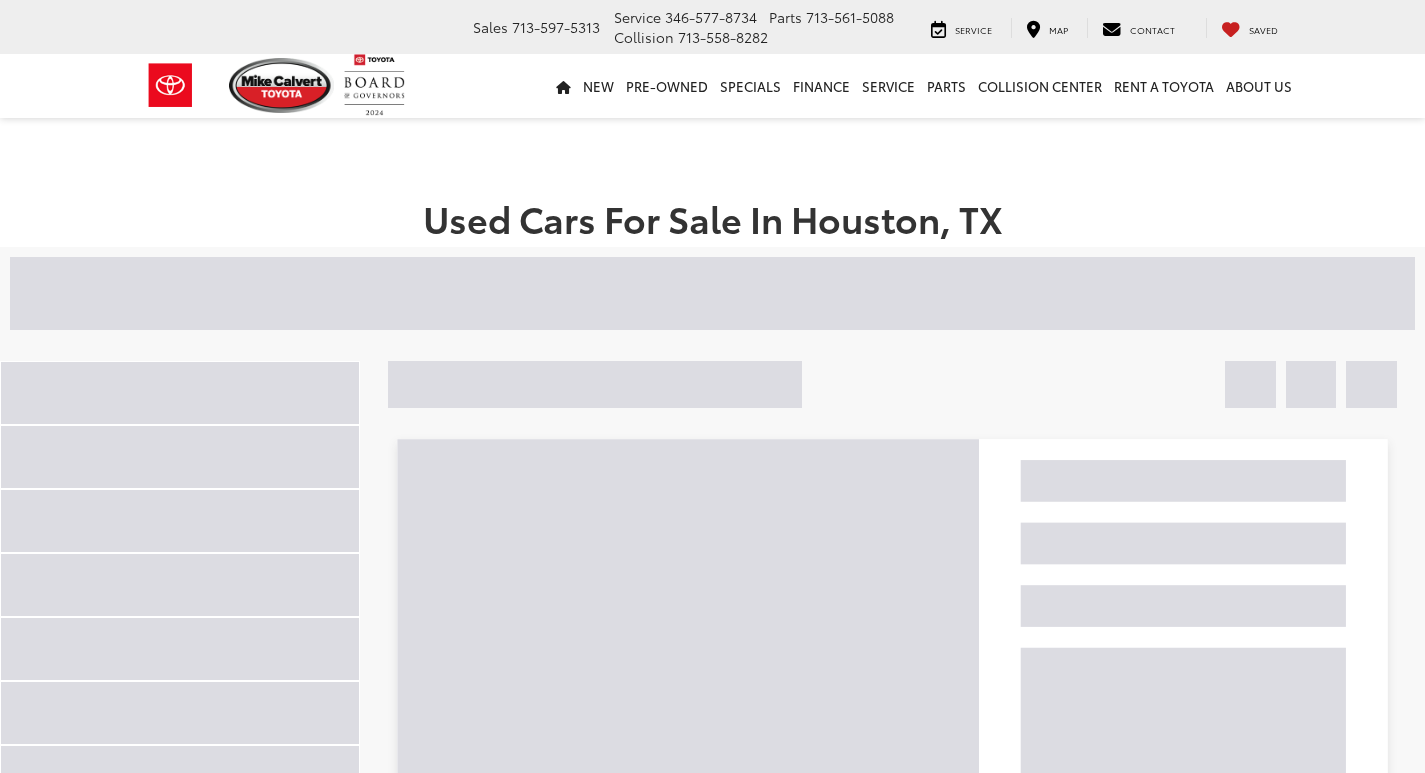 scroll, scrollTop: 0, scrollLeft: 0, axis: both 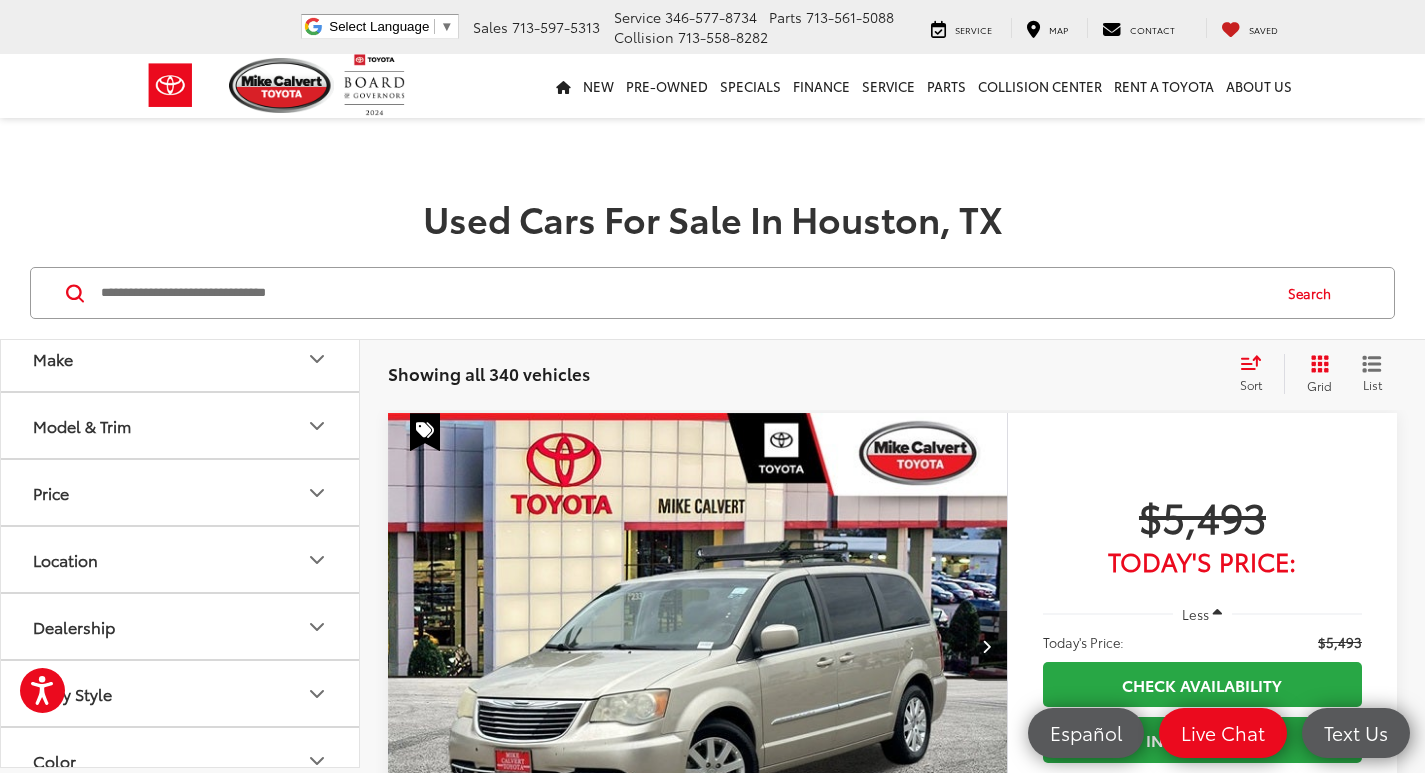 click at bounding box center [684, 293] 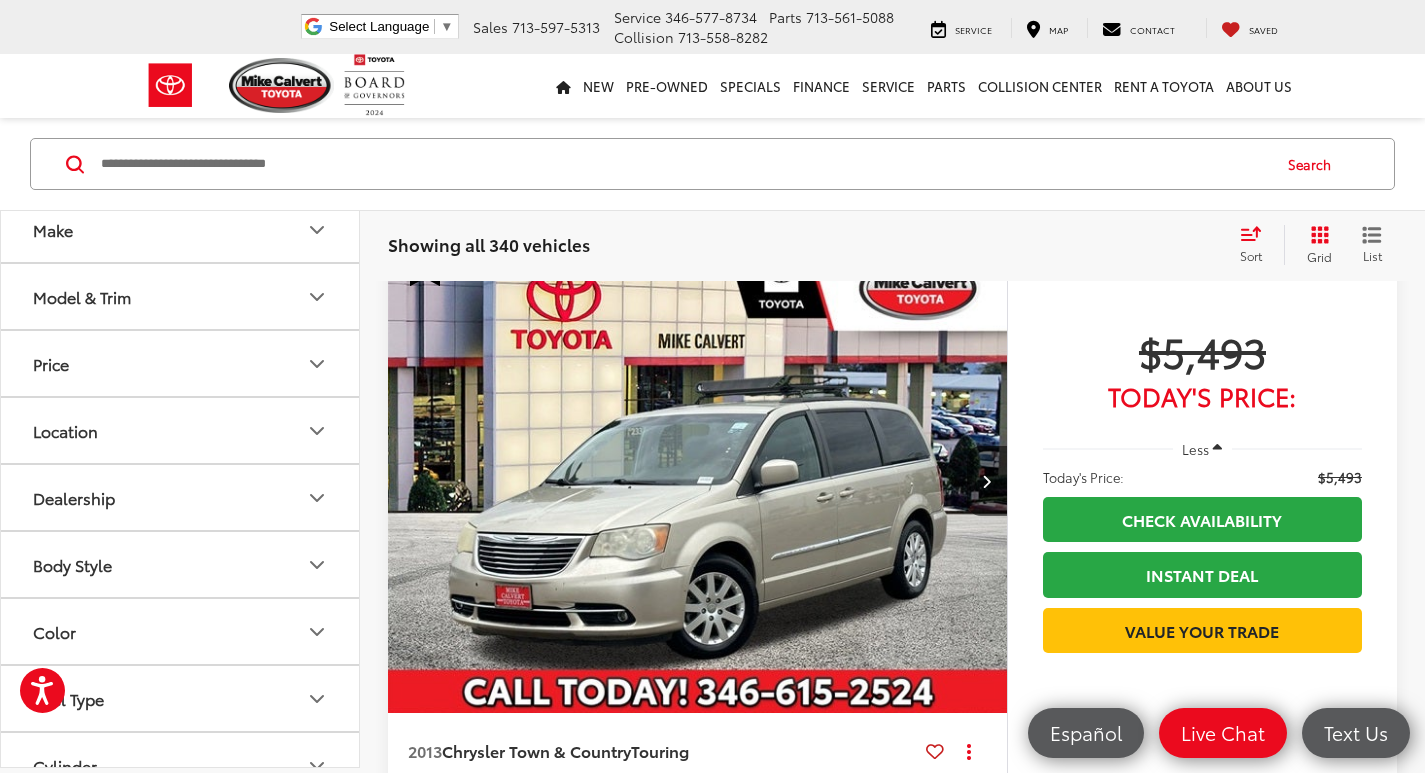 scroll, scrollTop: 0, scrollLeft: 0, axis: both 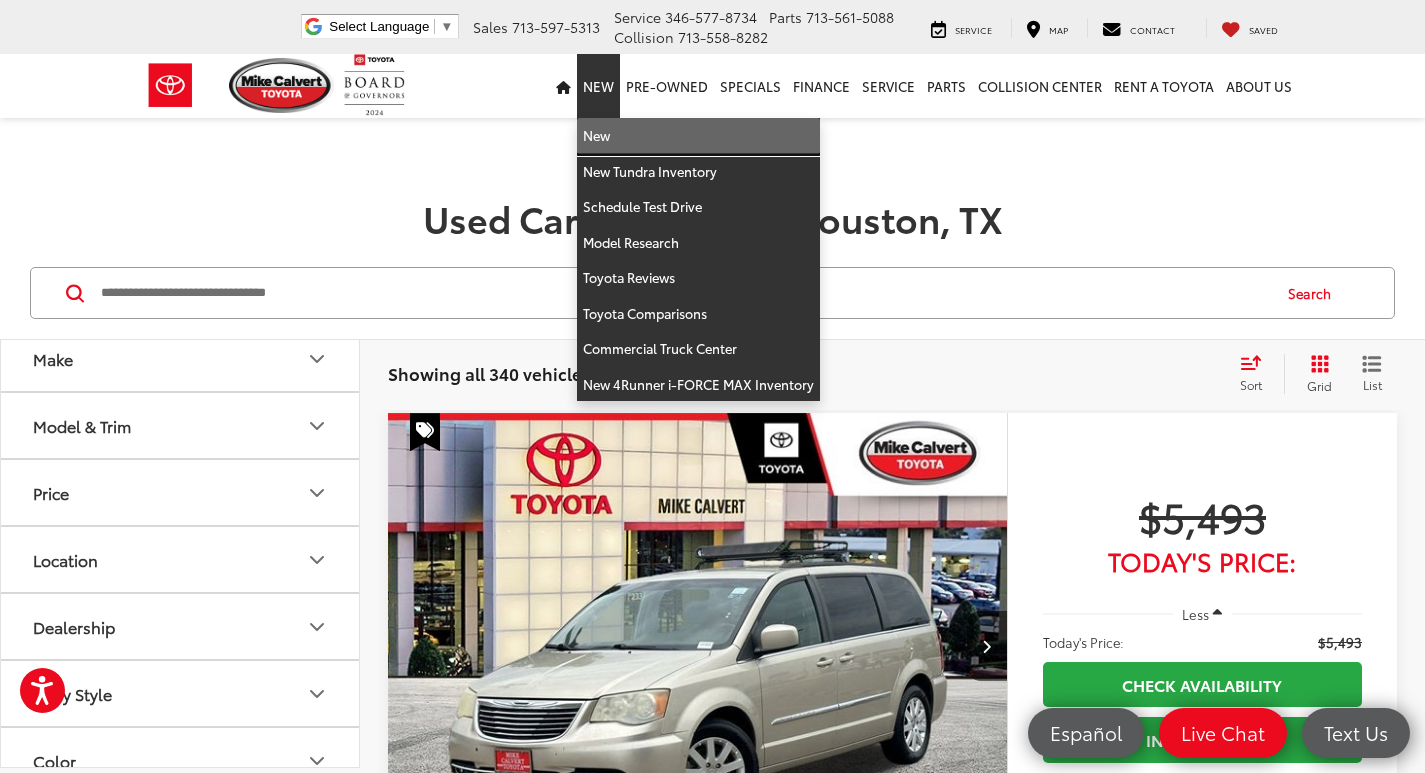 click on "New" at bounding box center (698, 136) 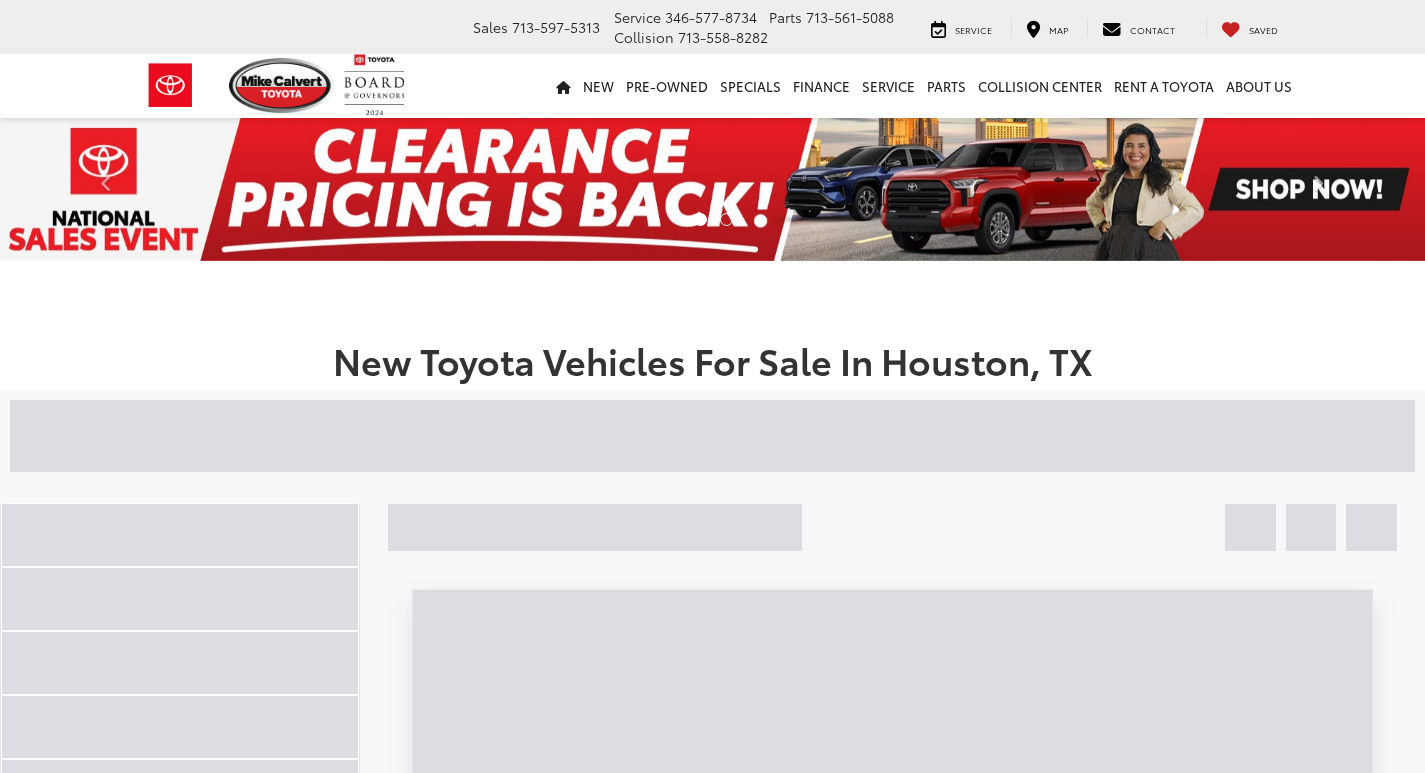 scroll, scrollTop: 0, scrollLeft: 0, axis: both 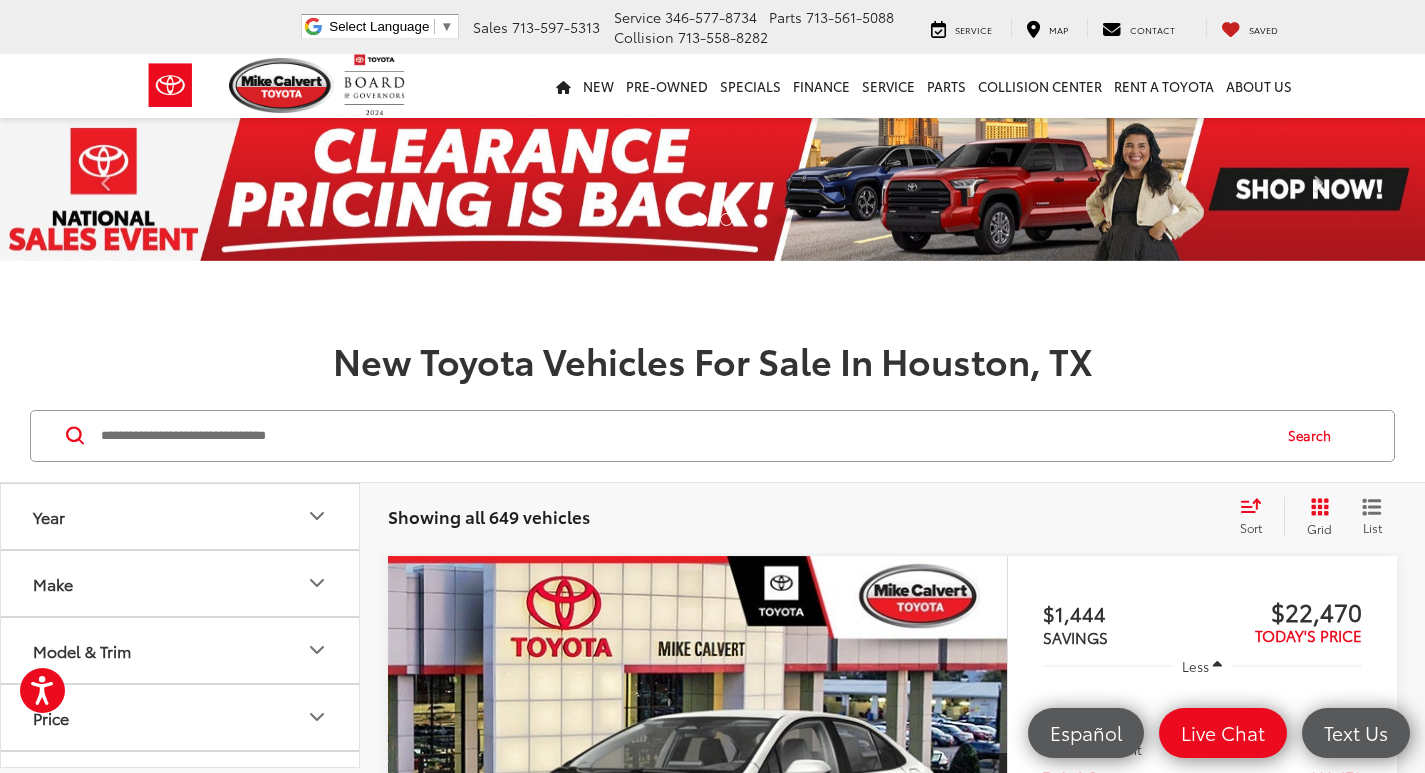 click at bounding box center (684, 436) 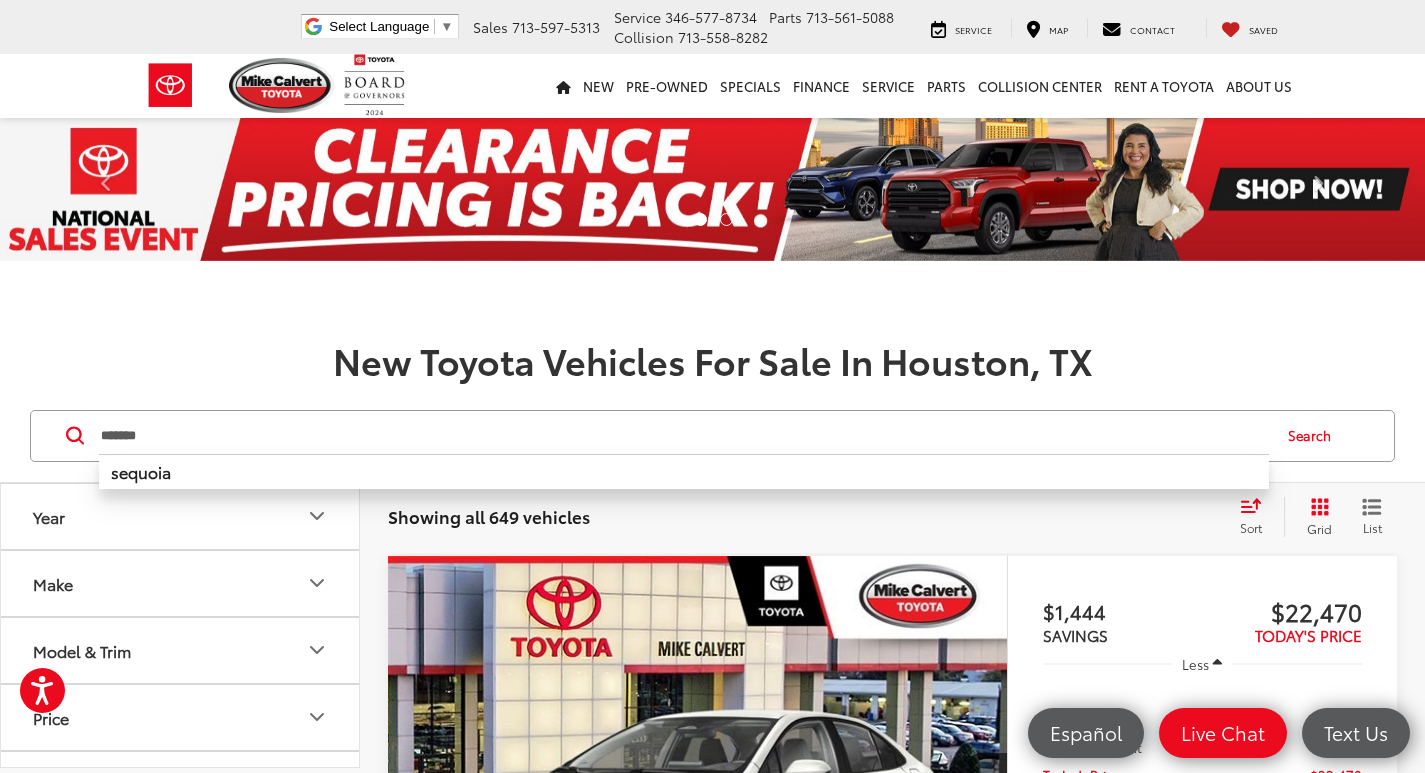 type on "*******" 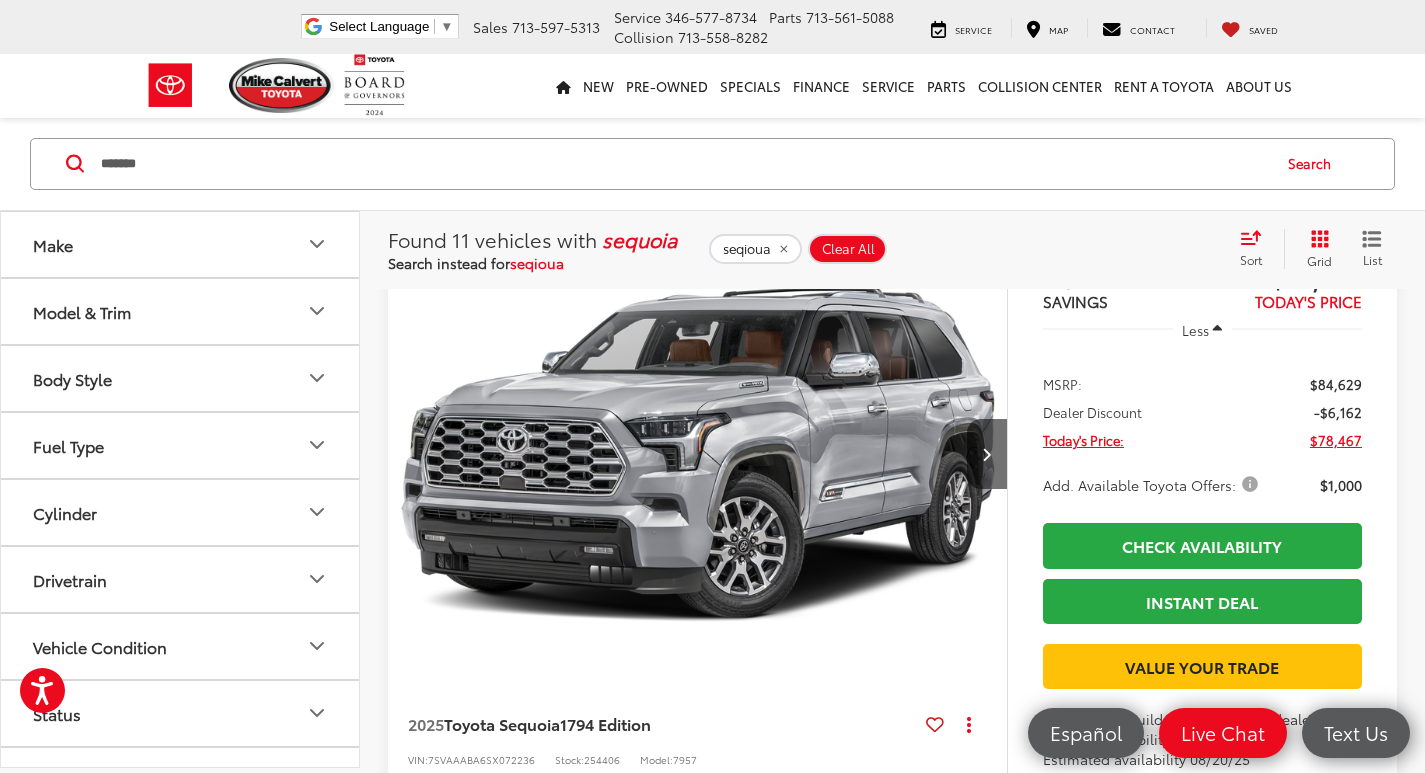 scroll, scrollTop: 4700, scrollLeft: 0, axis: vertical 